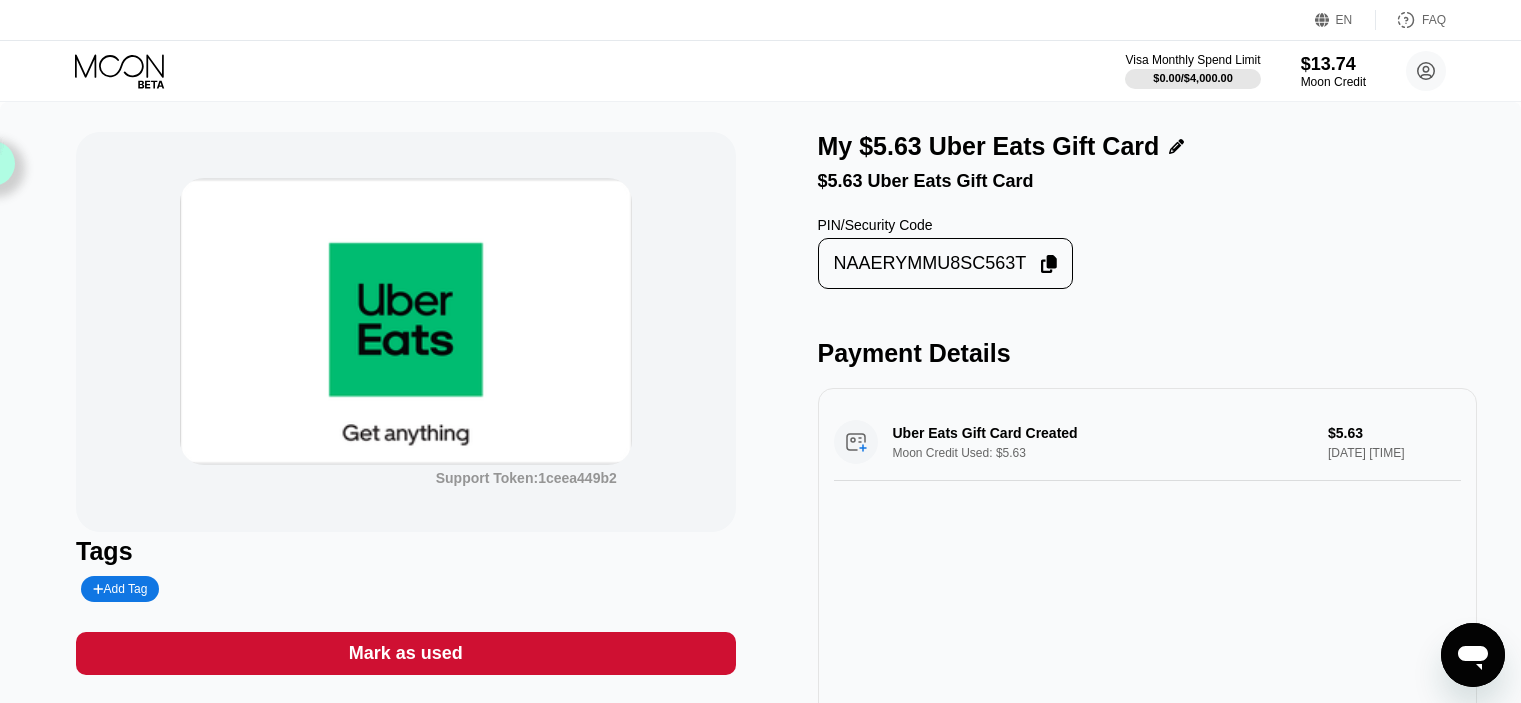scroll, scrollTop: 0, scrollLeft: 0, axis: both 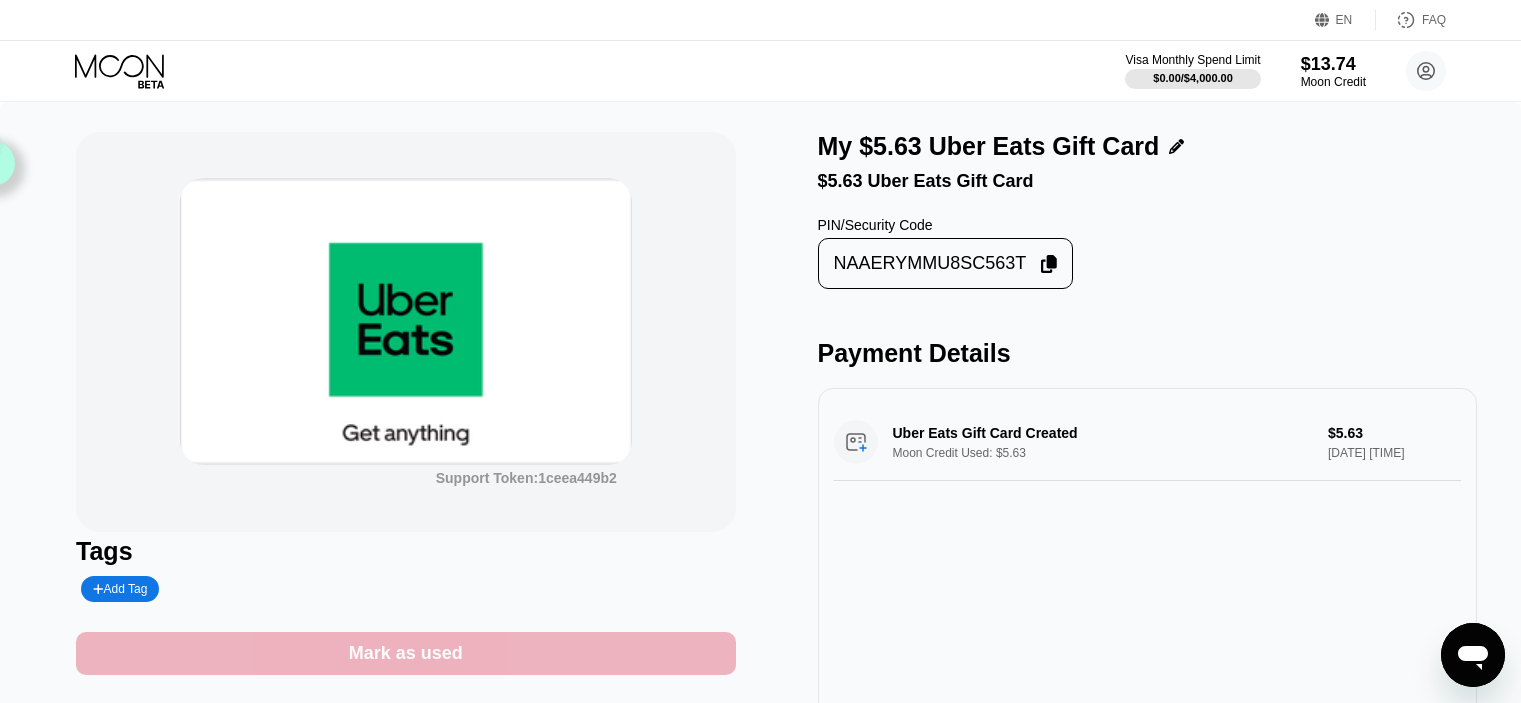 click on "Mark as used" at bounding box center [405, 653] 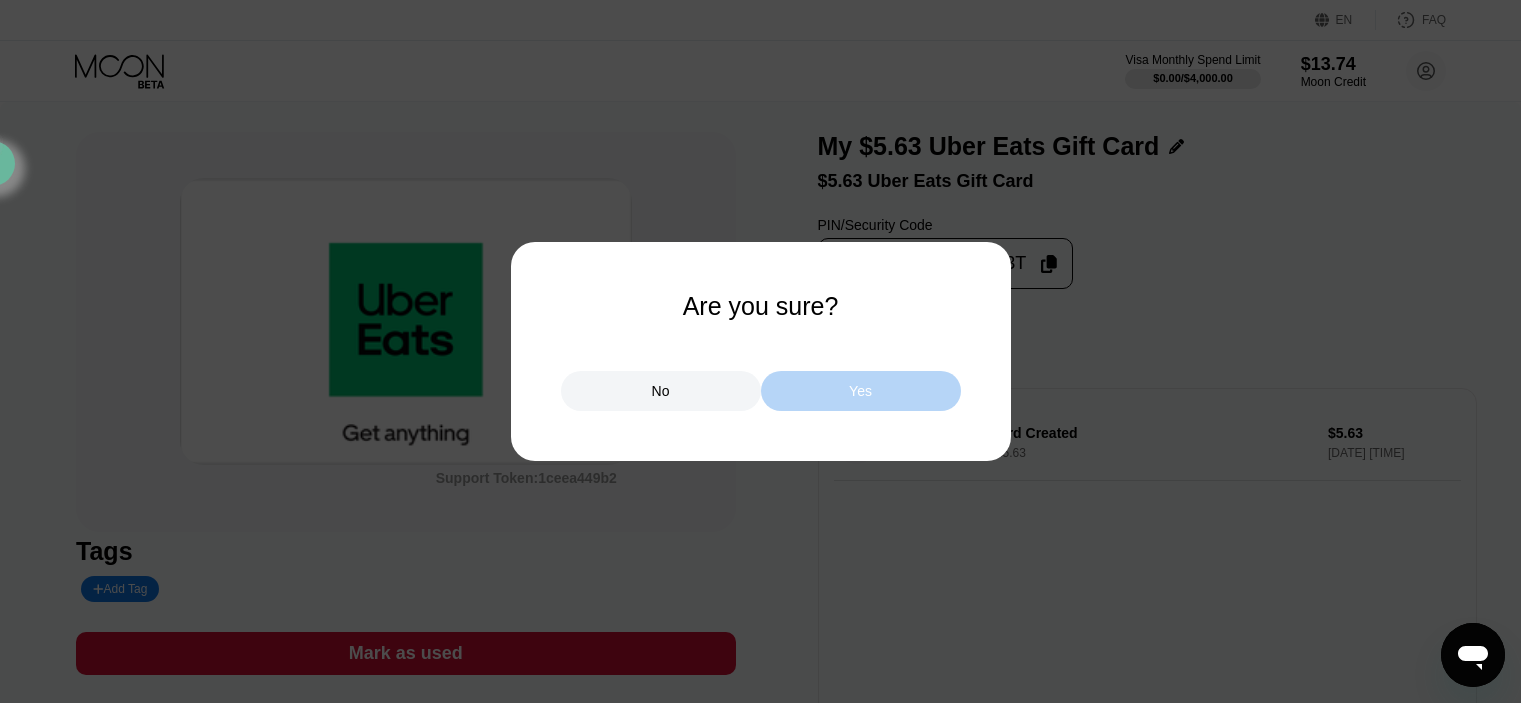 click on "Yes" at bounding box center (861, 391) 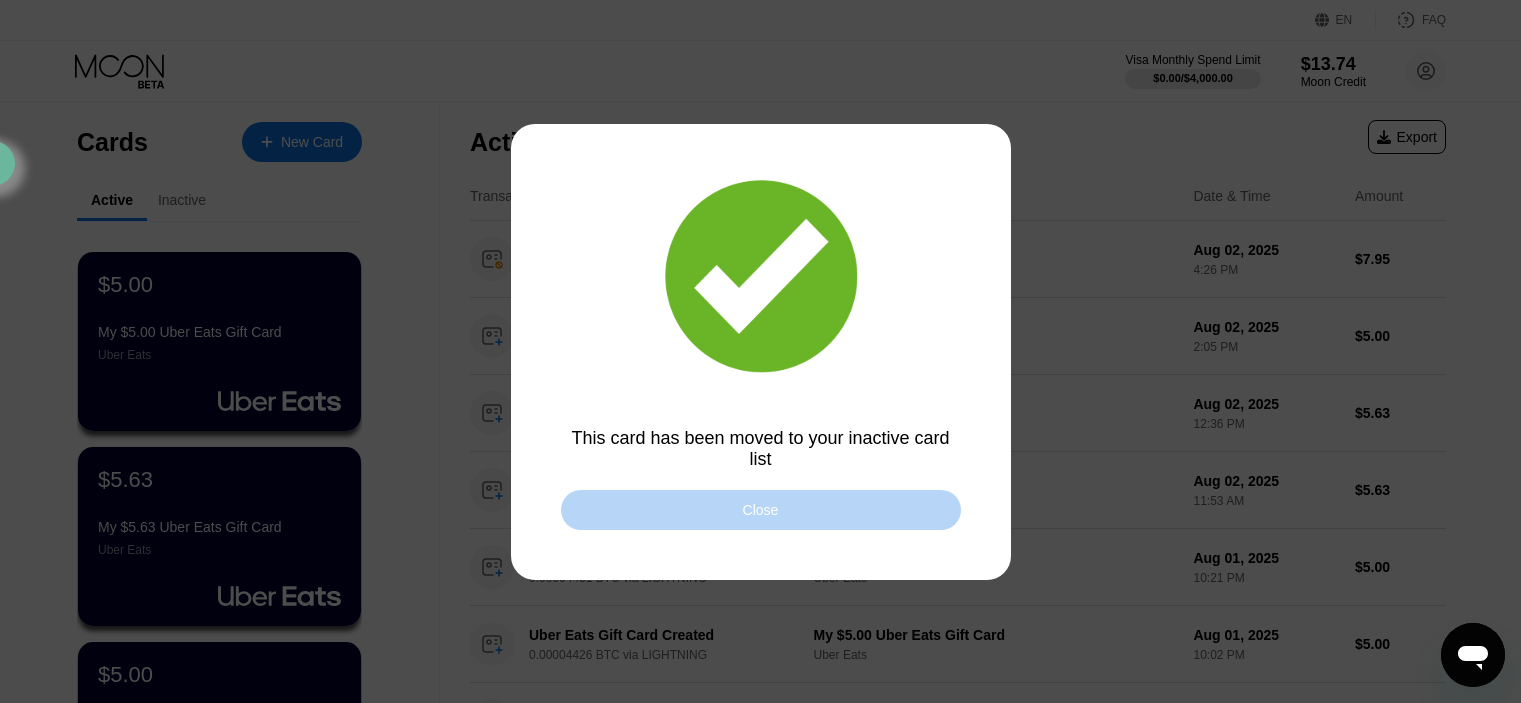 click on "Close" at bounding box center [761, 510] 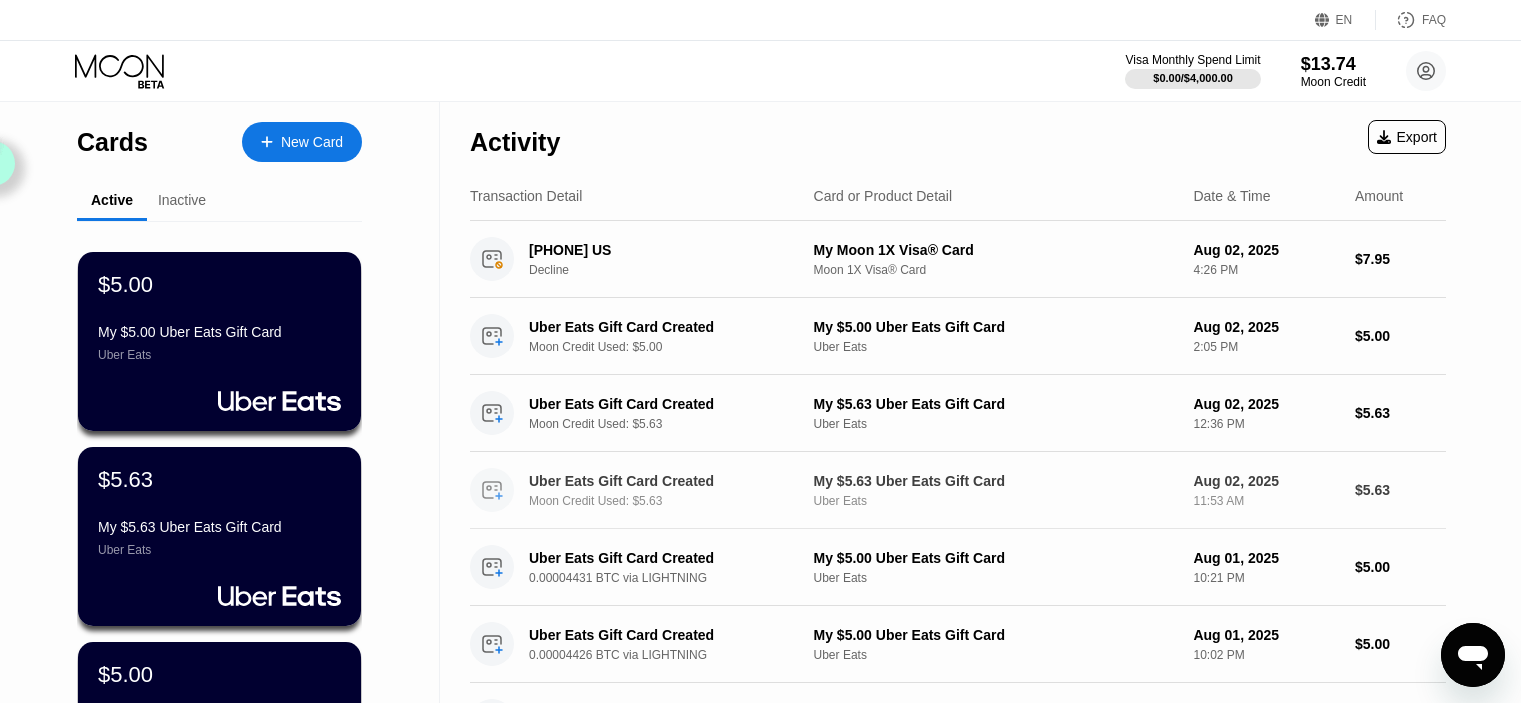 click on "New Card" at bounding box center (302, 142) 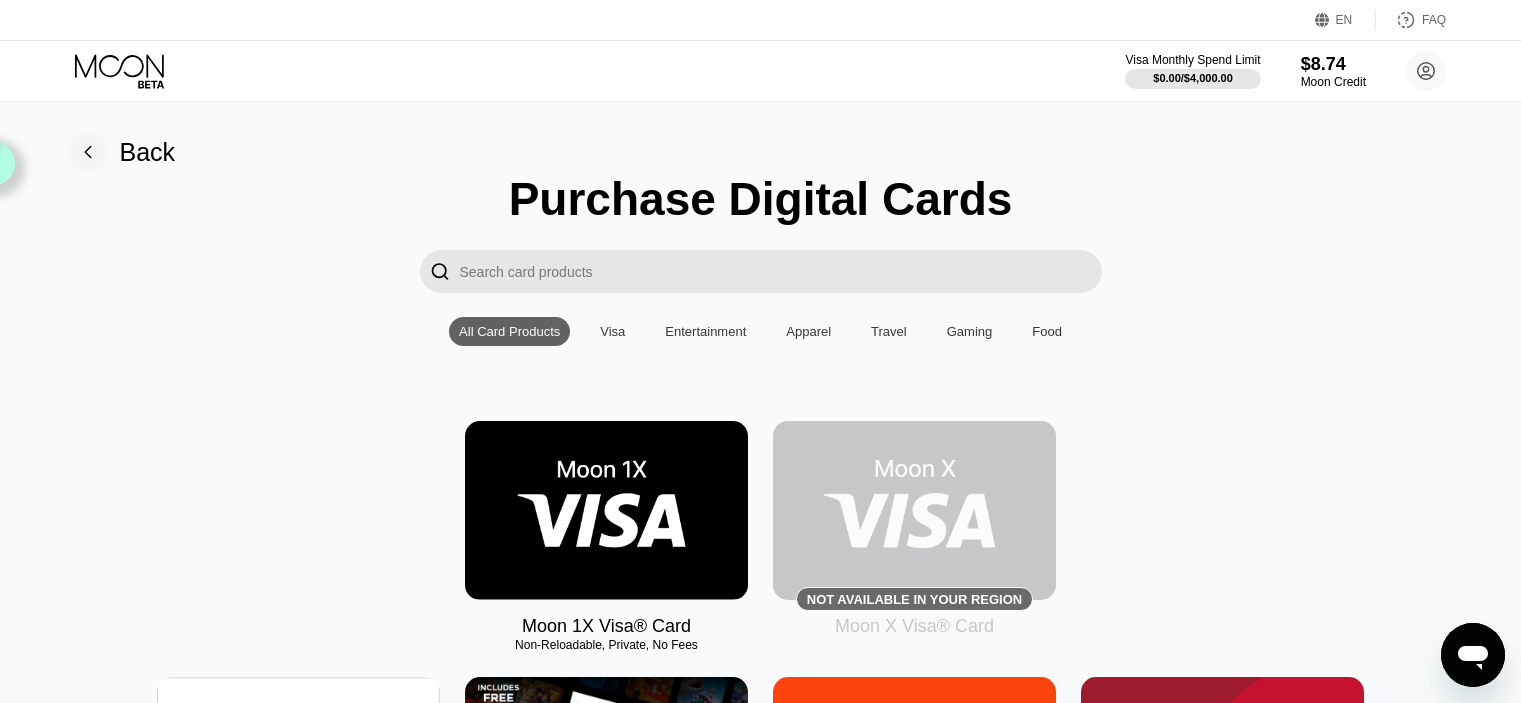 click at bounding box center (298, 766) 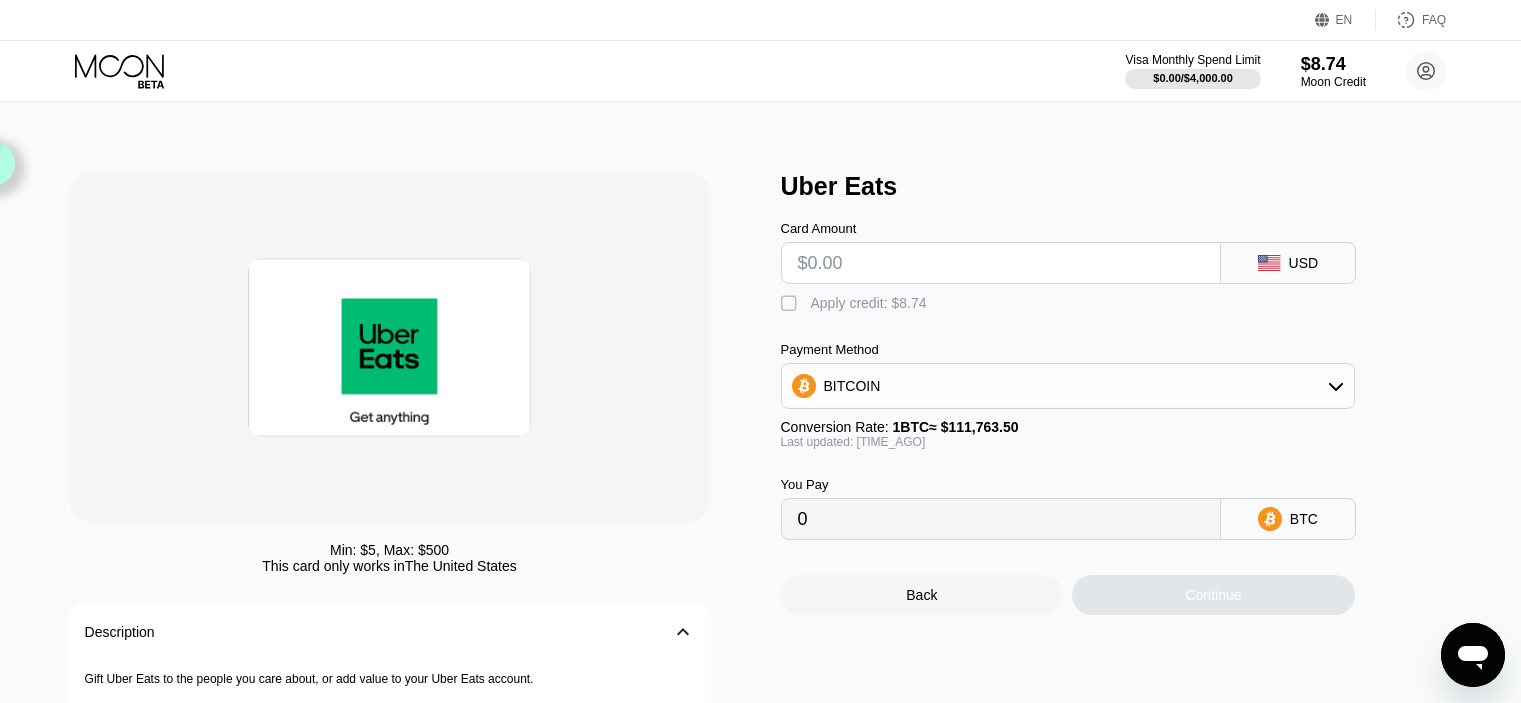 click at bounding box center (1001, 263) 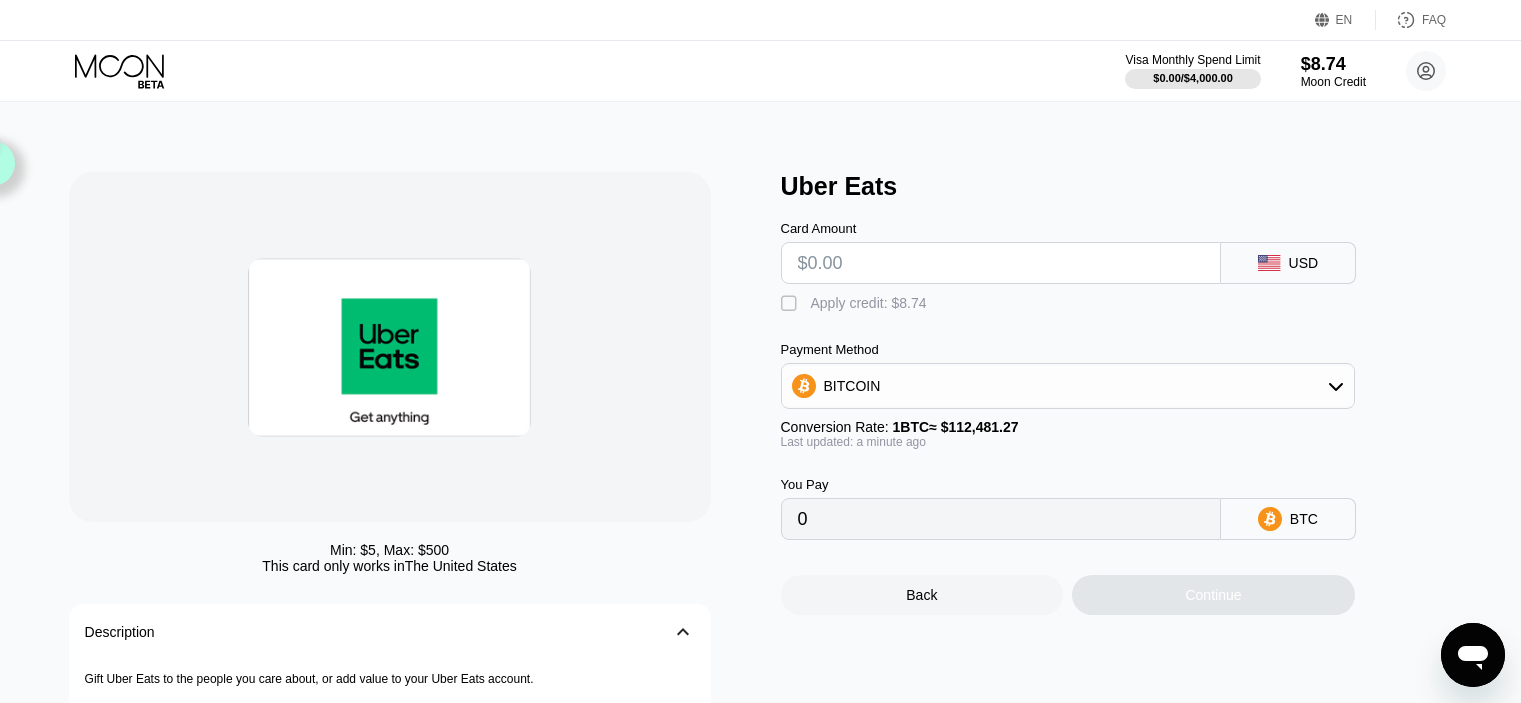 click at bounding box center (1001, 263) 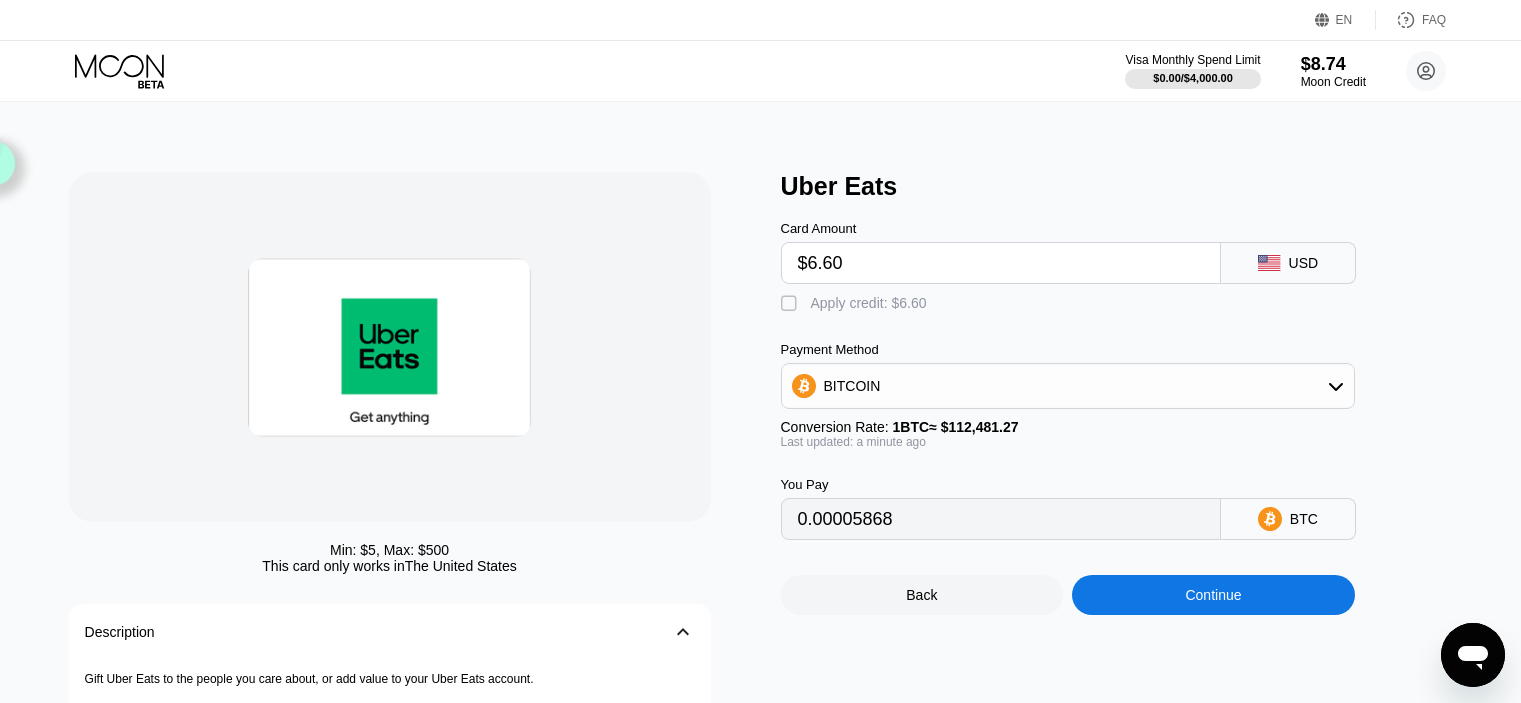 click on "$6.60" at bounding box center (1001, 263) 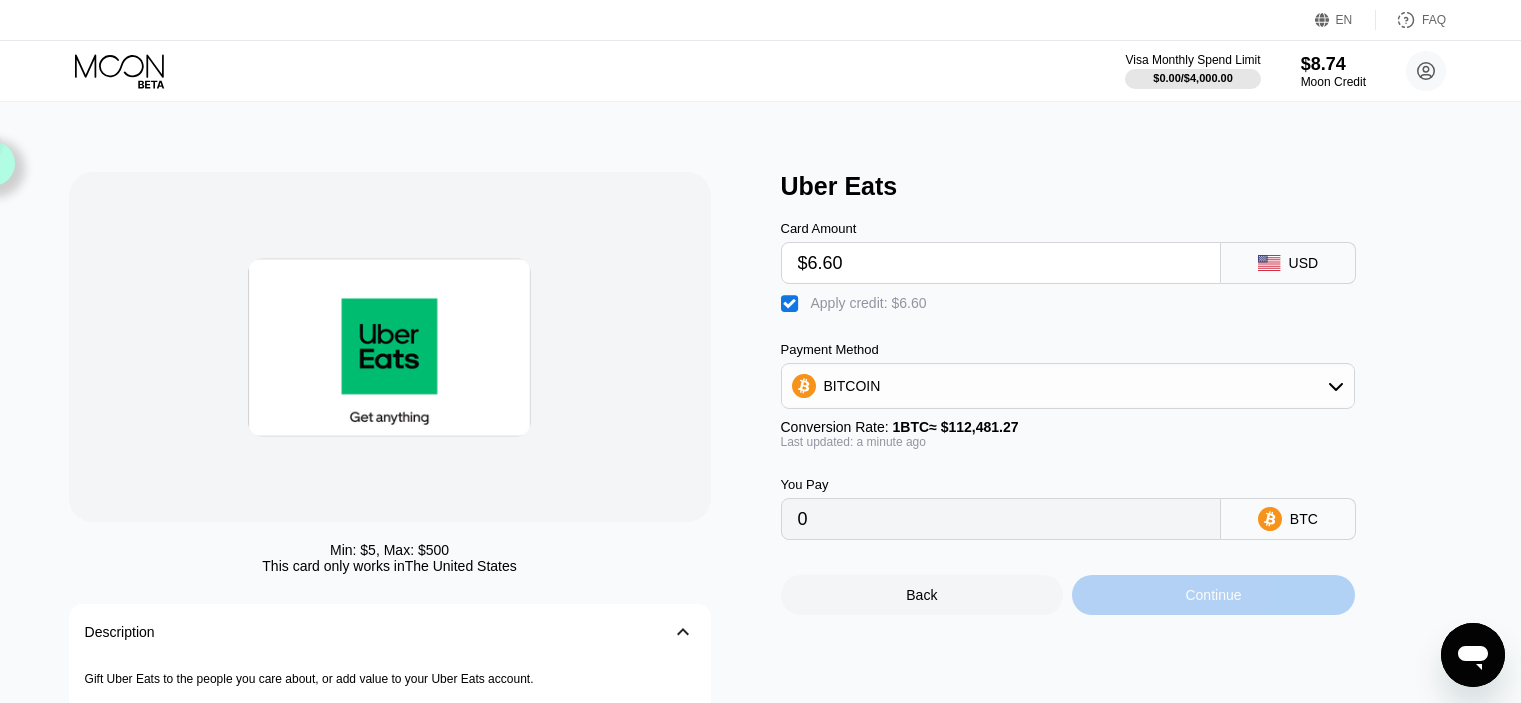 click on "Continue" at bounding box center [1213, 595] 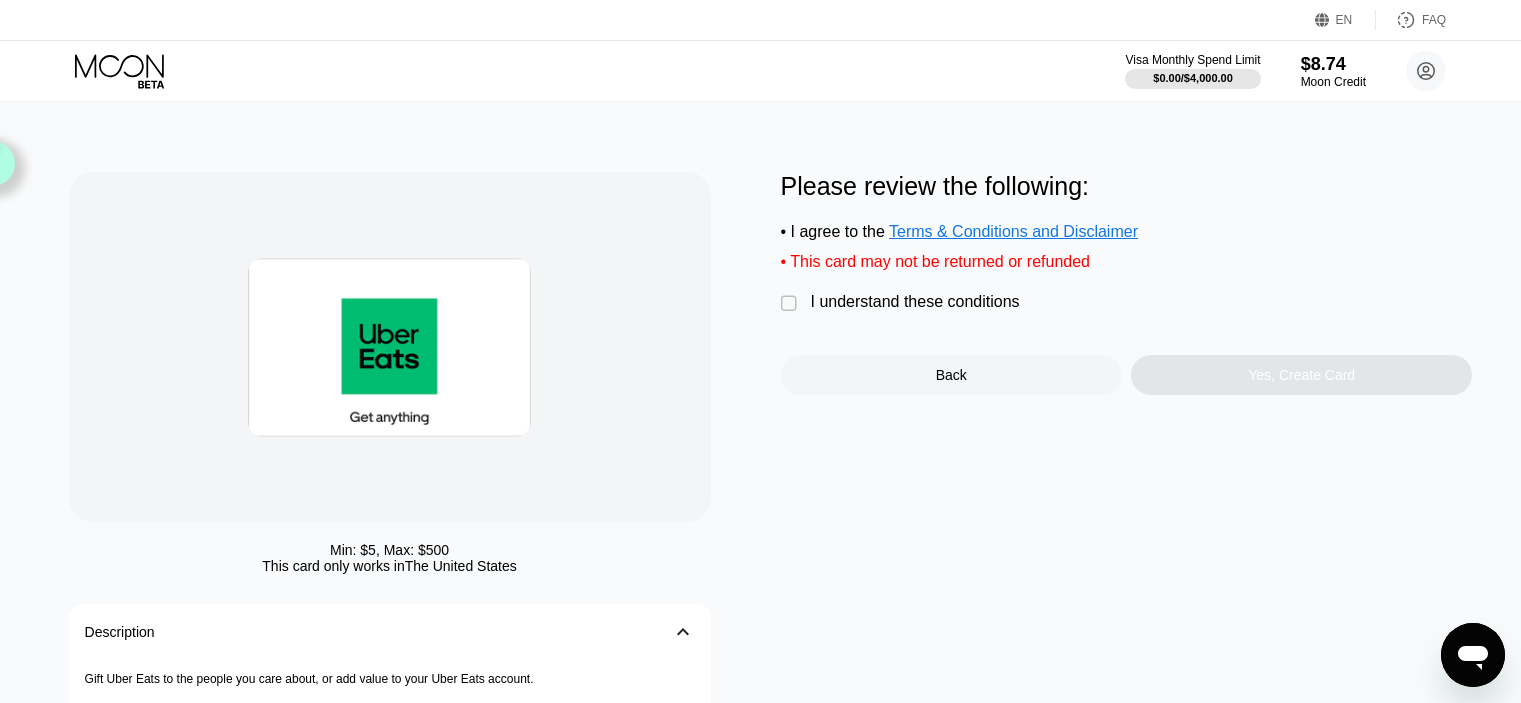 click on "I understand these conditions" at bounding box center (915, 302) 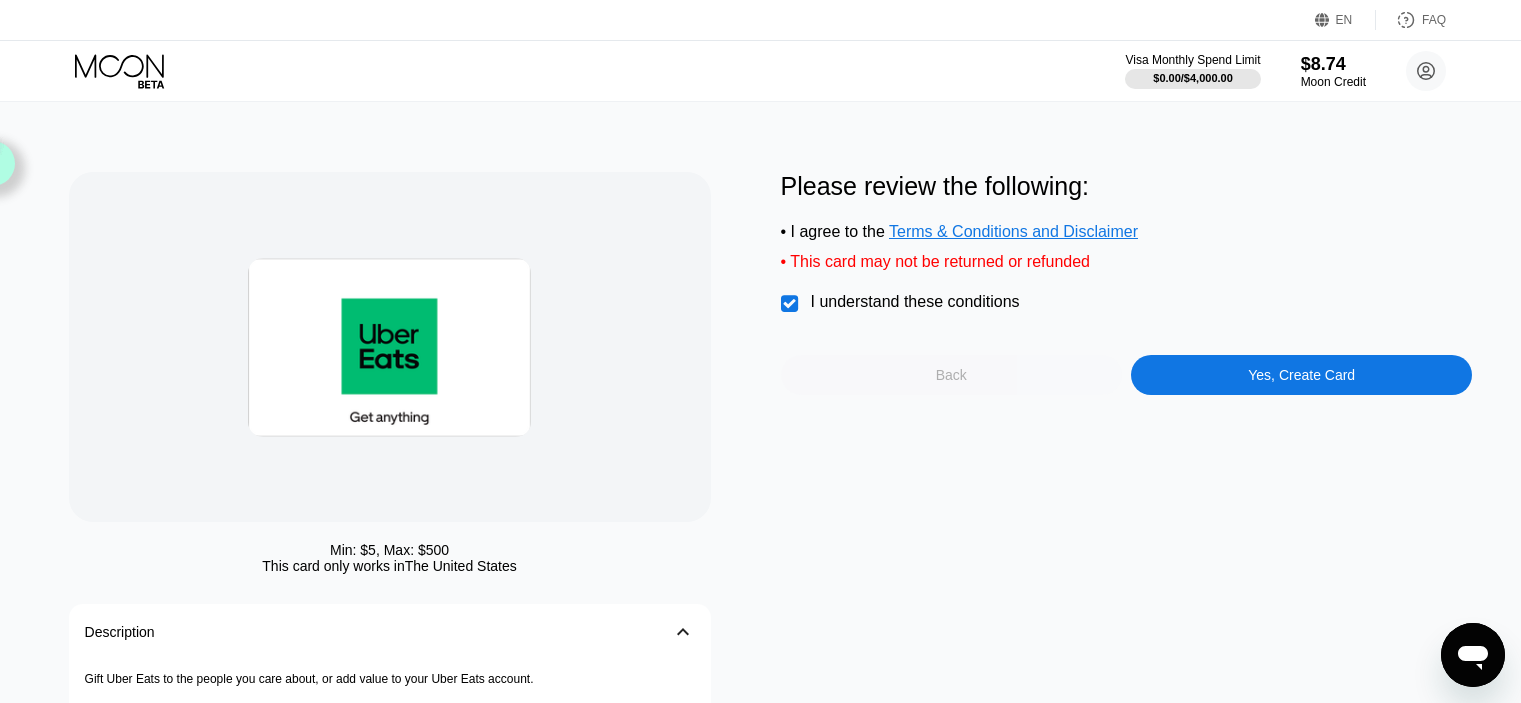 drag, startPoint x: 904, startPoint y: 385, endPoint x: 1086, endPoint y: 345, distance: 186.34377 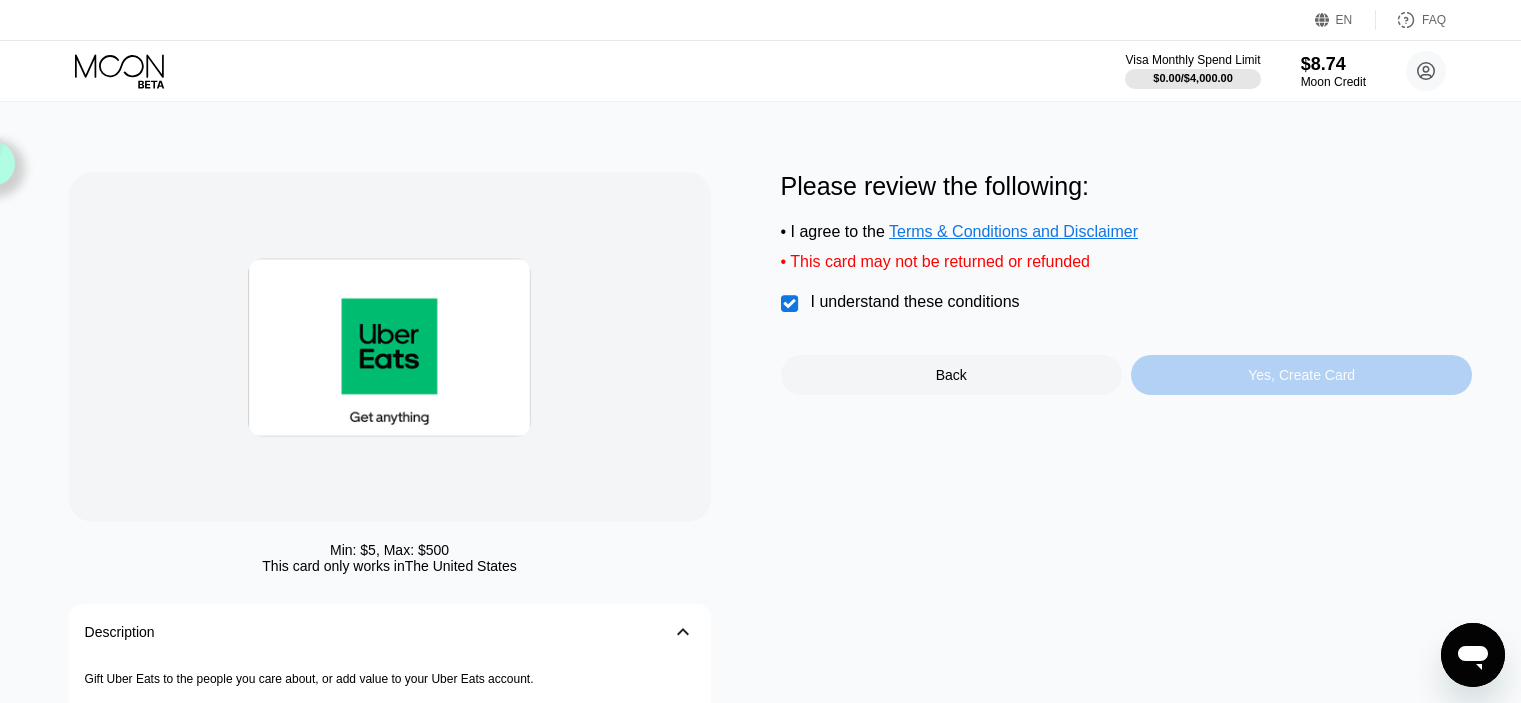 click on "Yes, Create Card" at bounding box center (1301, 375) 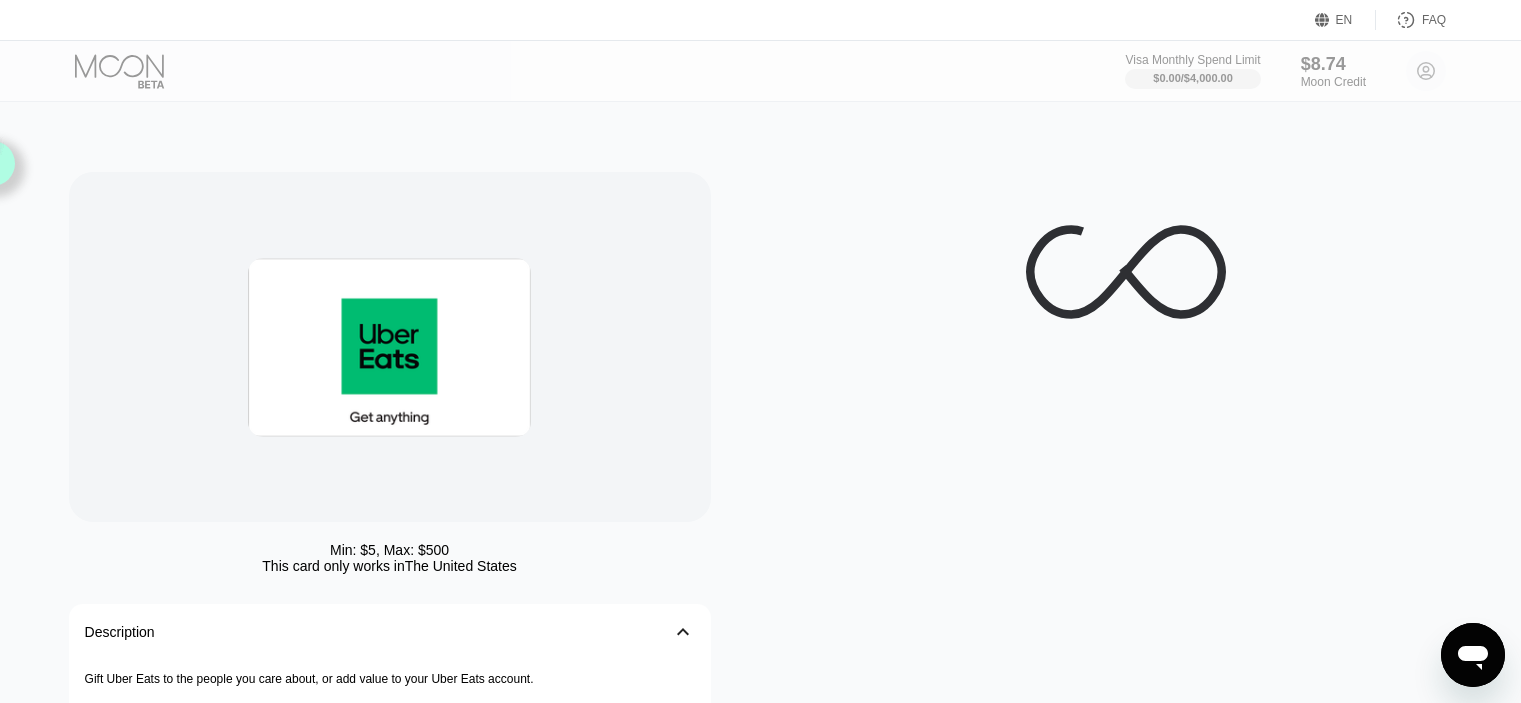 click at bounding box center (1127, 272) 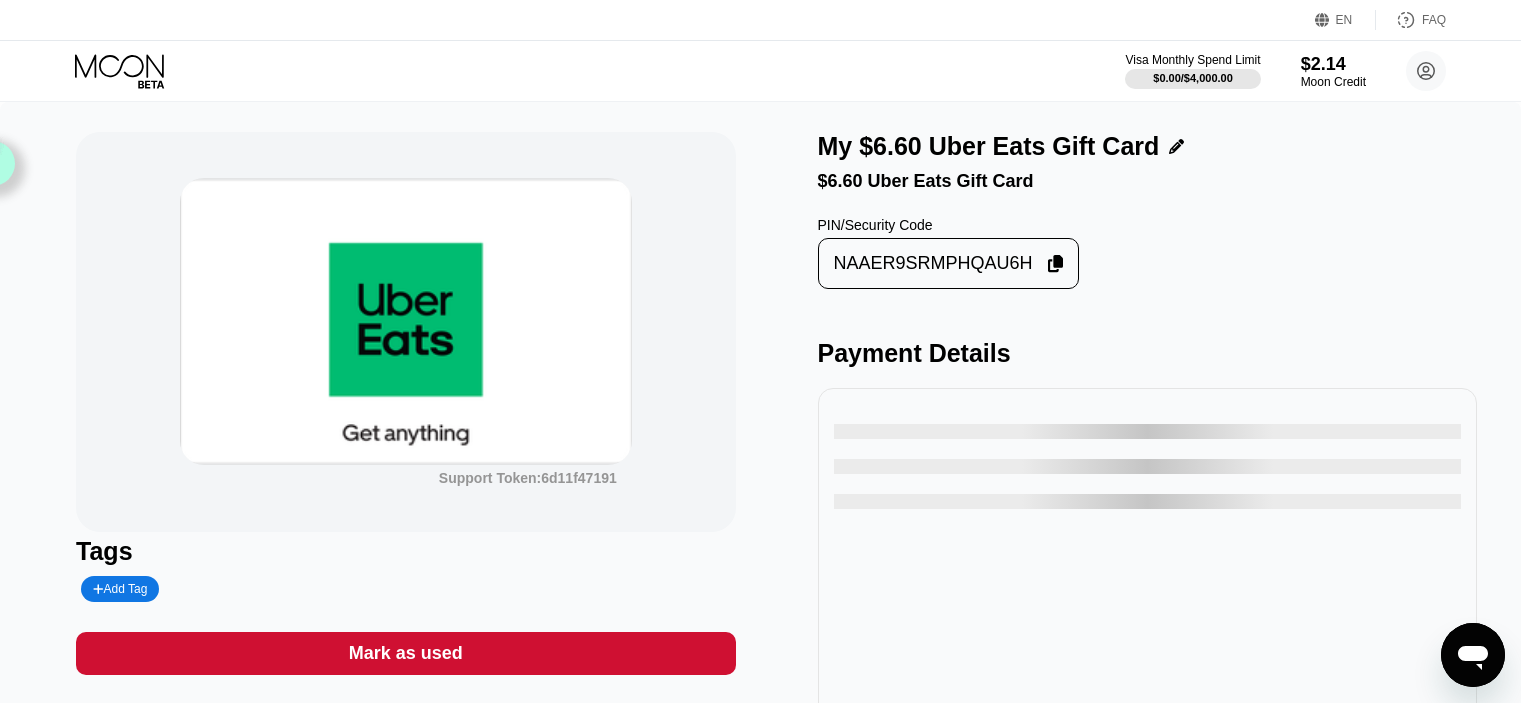 click on "NAAER9SRMPHQAU6H" at bounding box center [949, 263] 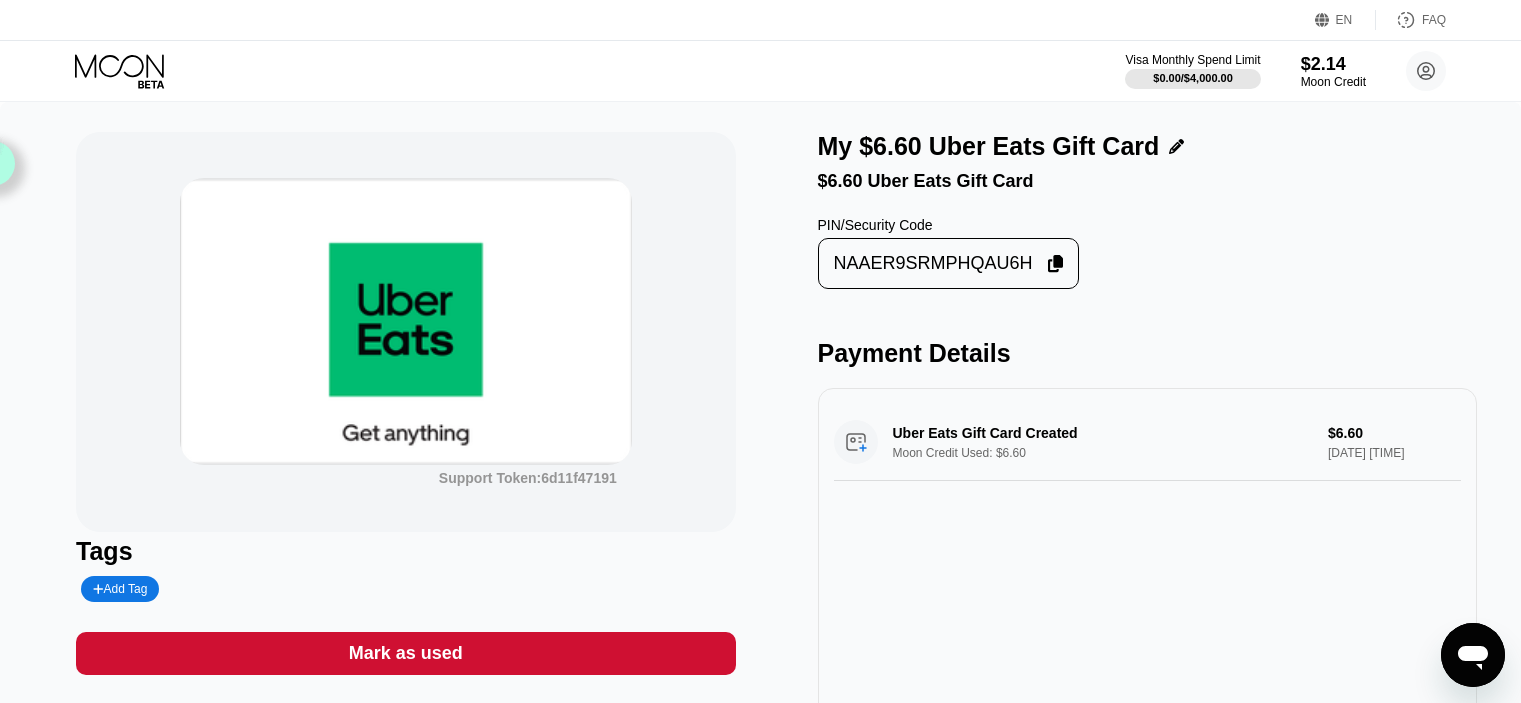 scroll, scrollTop: 0, scrollLeft: 0, axis: both 